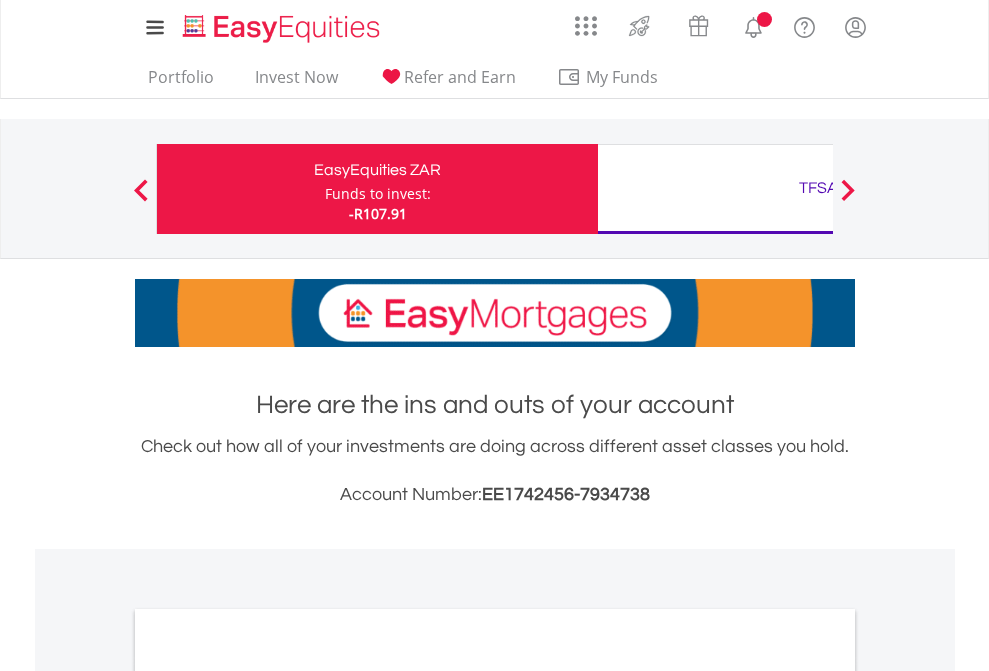 scroll, scrollTop: 0, scrollLeft: 0, axis: both 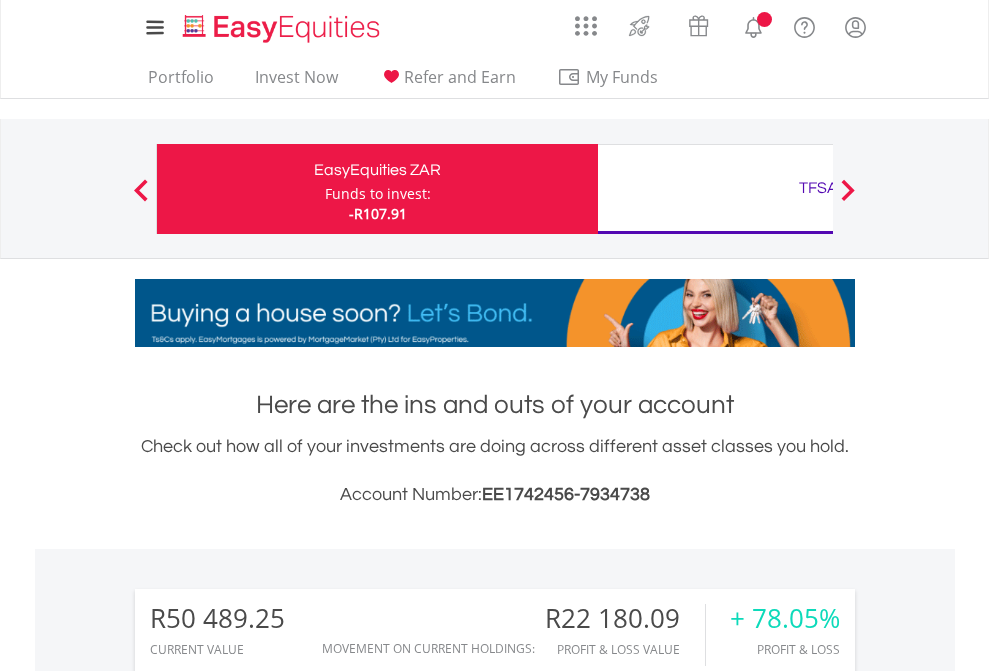 click on "Funds to invest:" at bounding box center [378, 194] 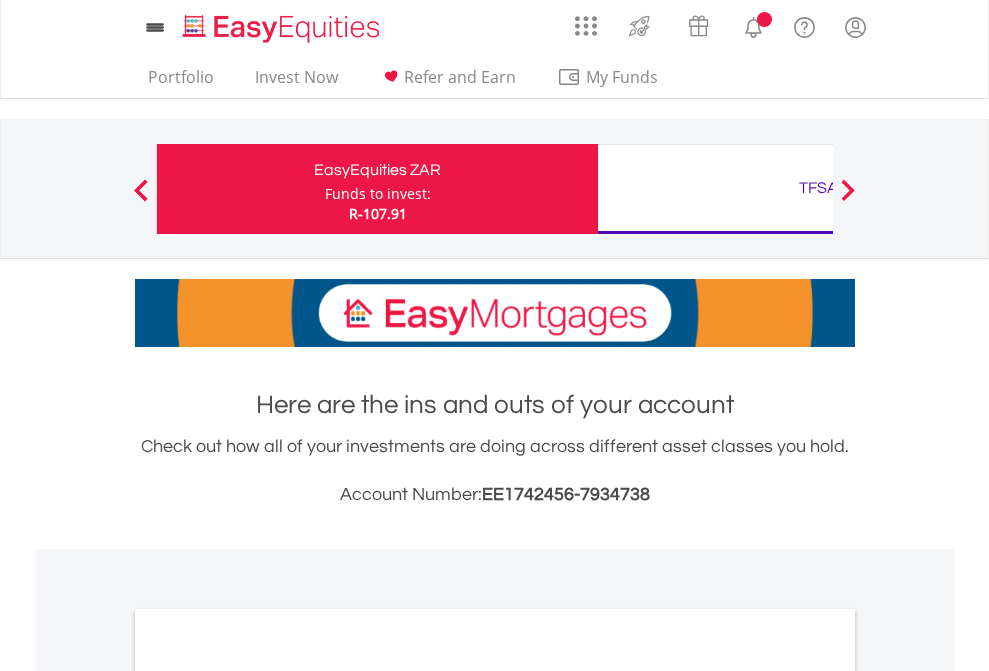 scroll, scrollTop: 0, scrollLeft: 0, axis: both 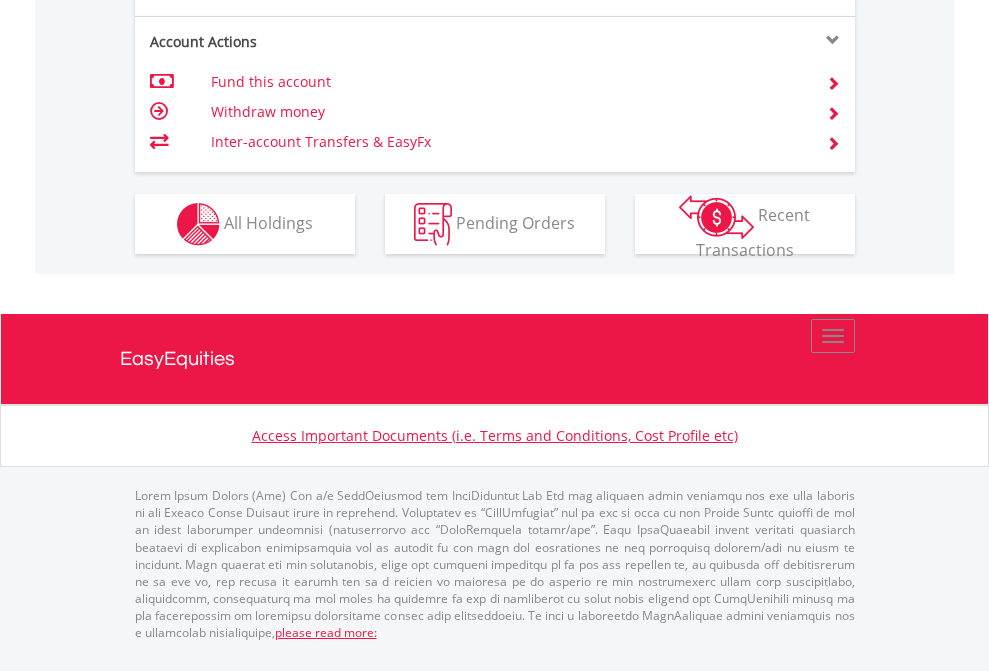 click on "Investment types" at bounding box center [706, -337] 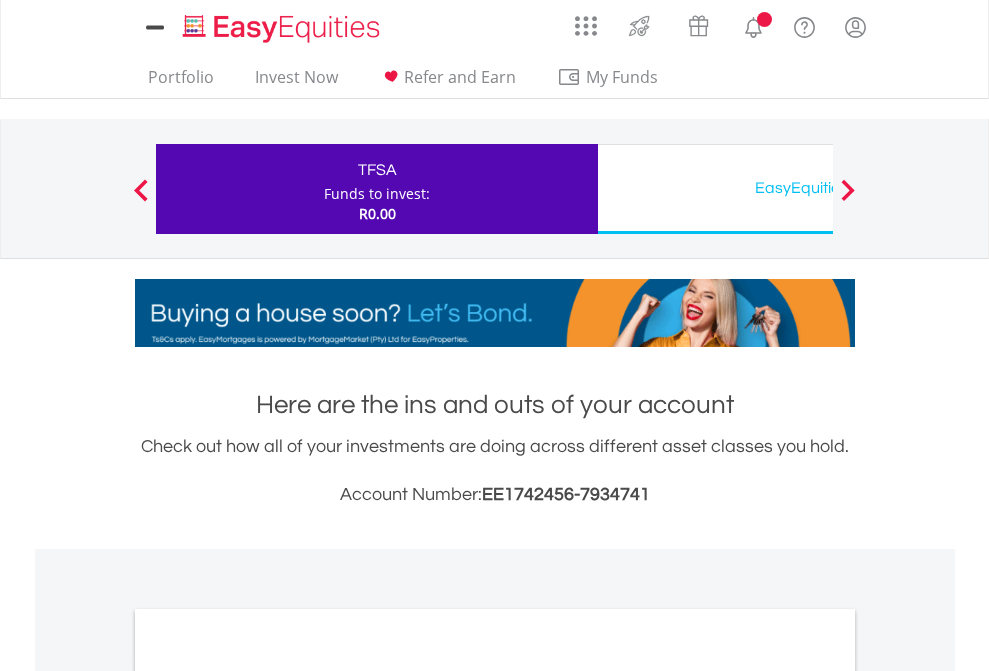scroll, scrollTop: 0, scrollLeft: 0, axis: both 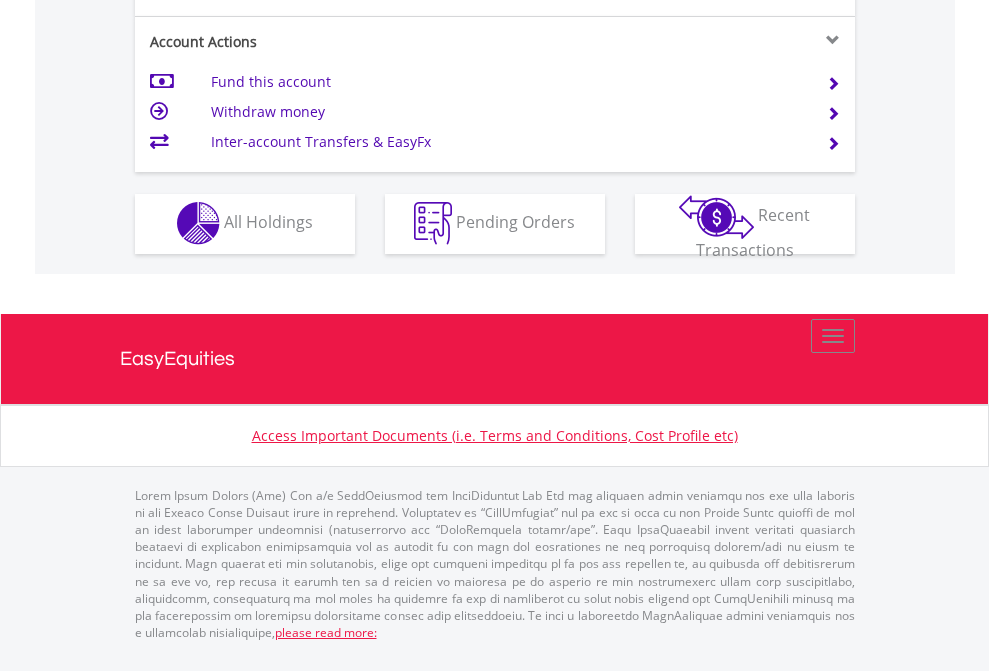 click on "Investment types" at bounding box center (706, -353) 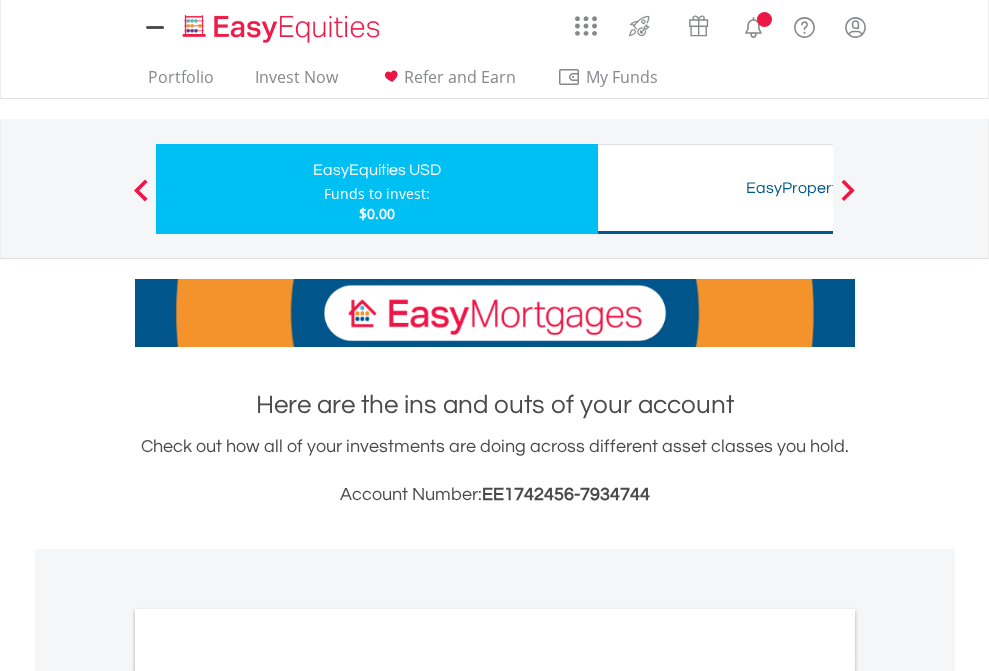 scroll, scrollTop: 0, scrollLeft: 0, axis: both 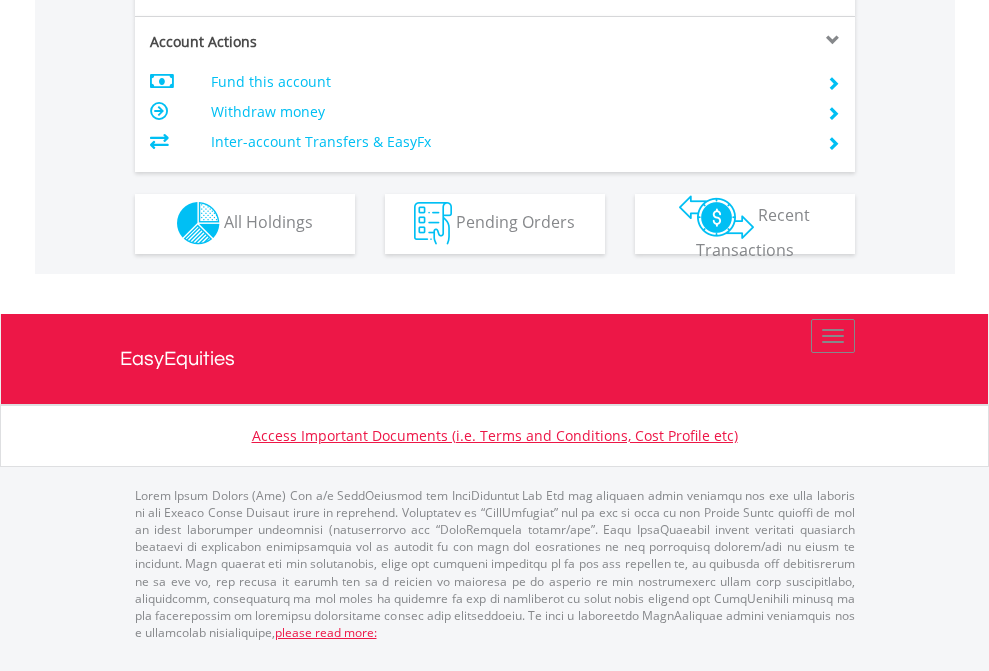 click on "Investment types" at bounding box center (706, -353) 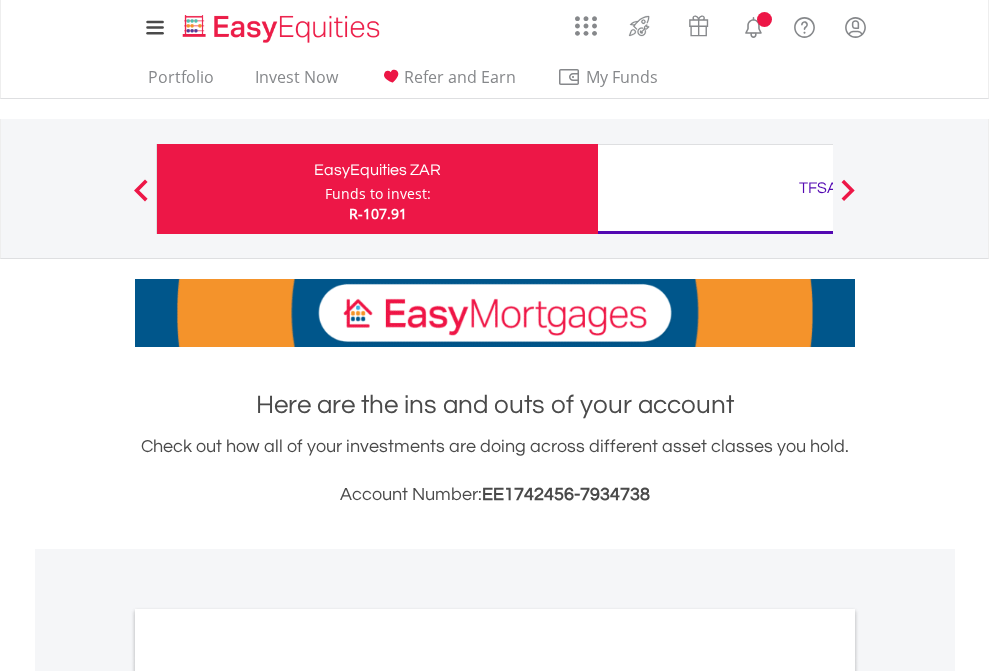 scroll, scrollTop: 0, scrollLeft: 0, axis: both 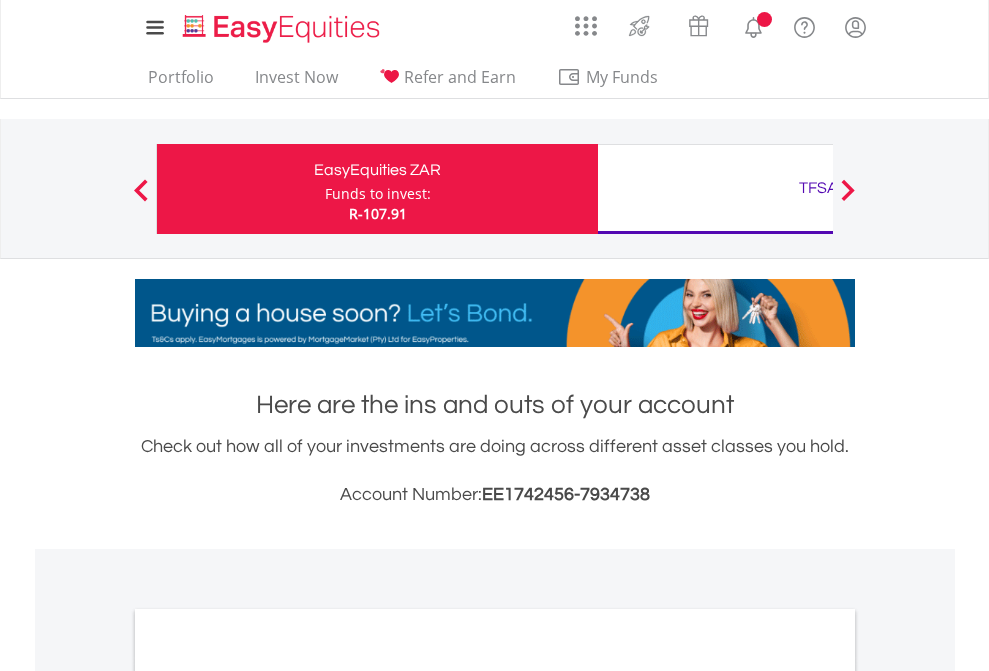 click on "All Holdings" at bounding box center (268, 1096) 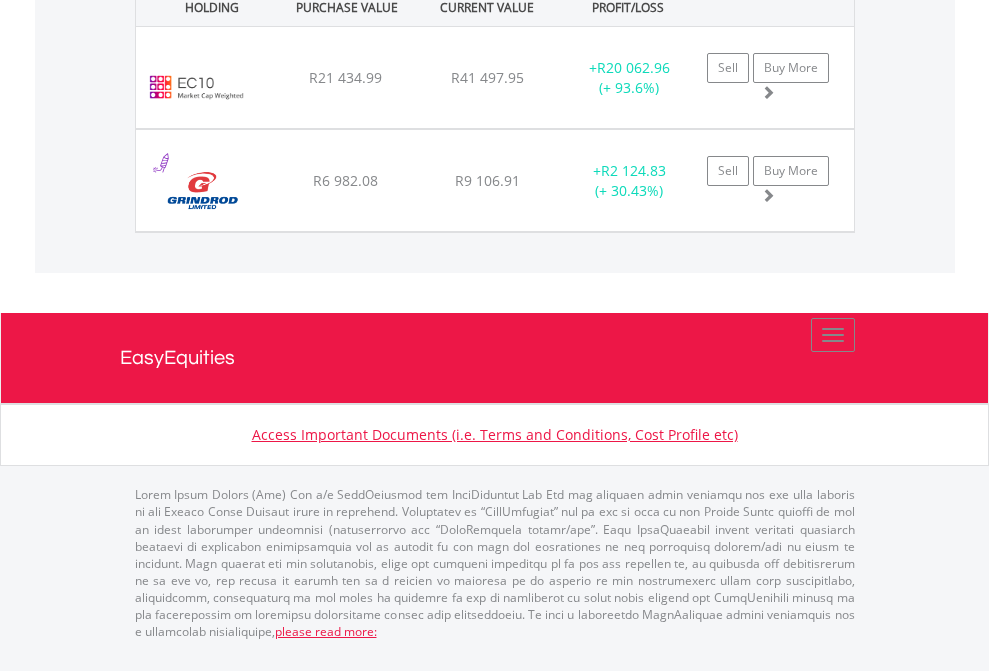 scroll, scrollTop: 2265, scrollLeft: 0, axis: vertical 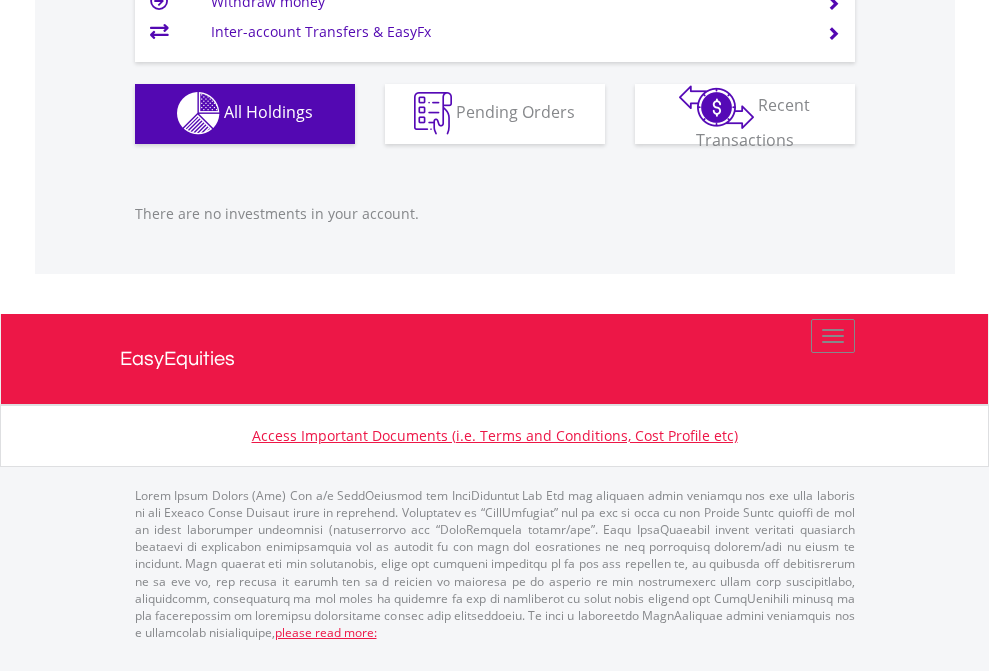 click on "EasyEquities USD" at bounding box center (818, -1142) 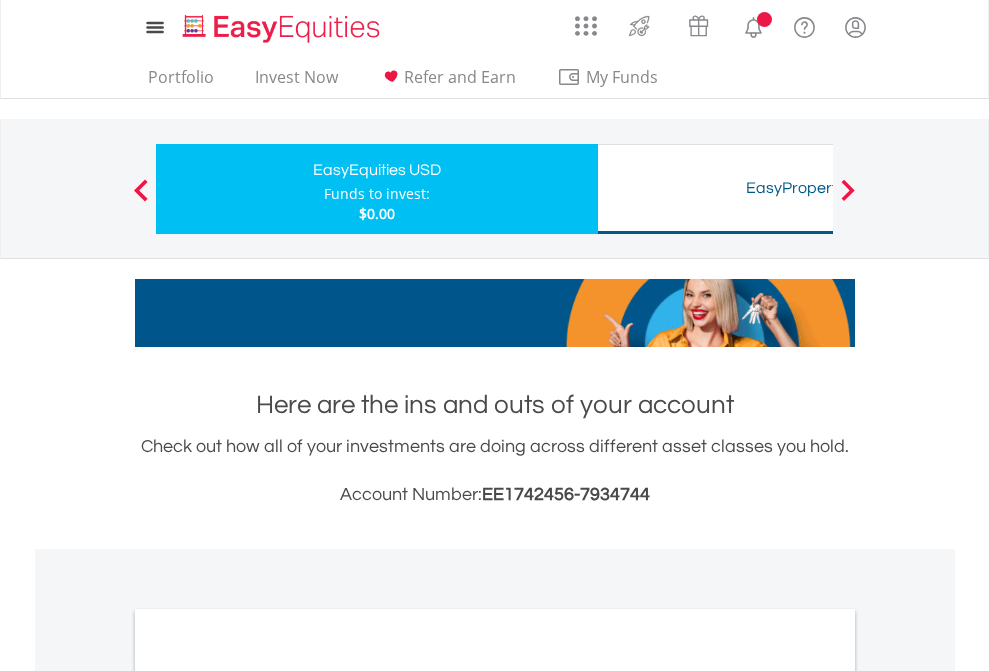 scroll, scrollTop: 0, scrollLeft: 0, axis: both 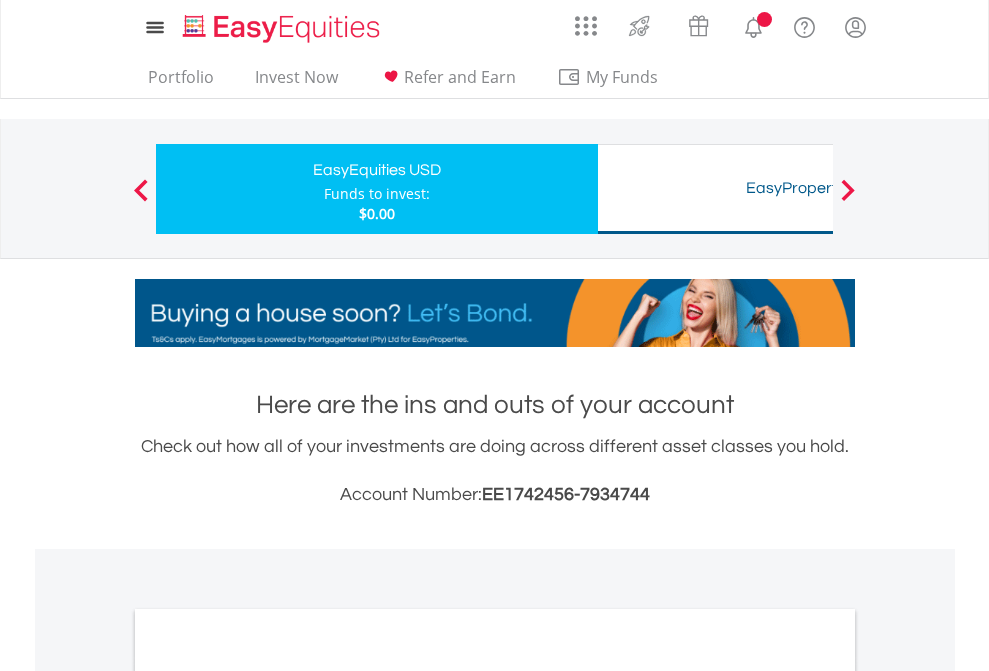 click on "All Holdings" at bounding box center (268, 1096) 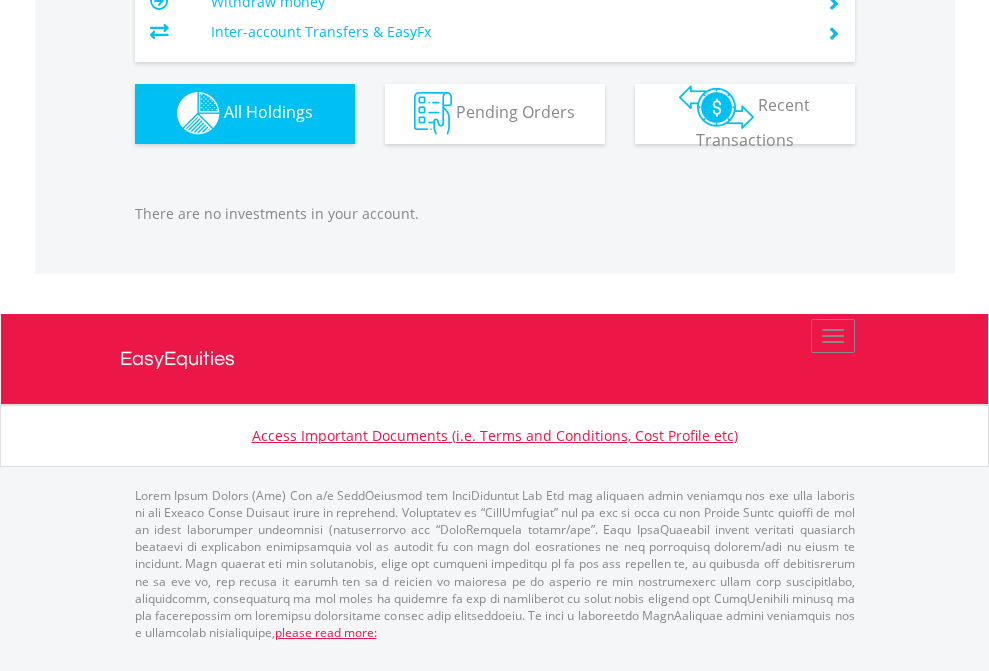 scroll, scrollTop: 1980, scrollLeft: 0, axis: vertical 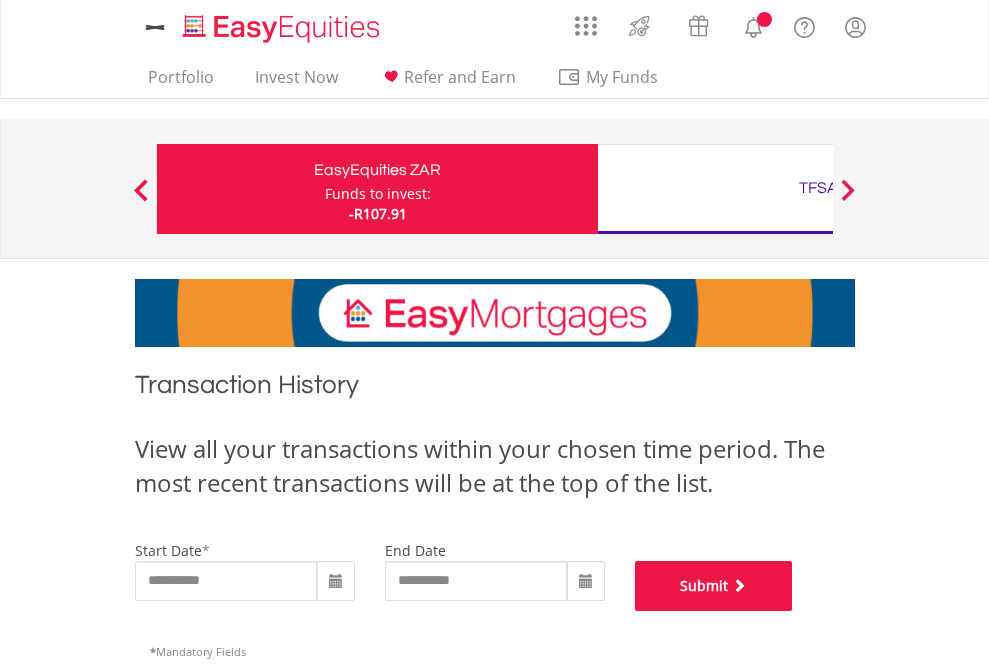 click on "Submit" at bounding box center (714, 586) 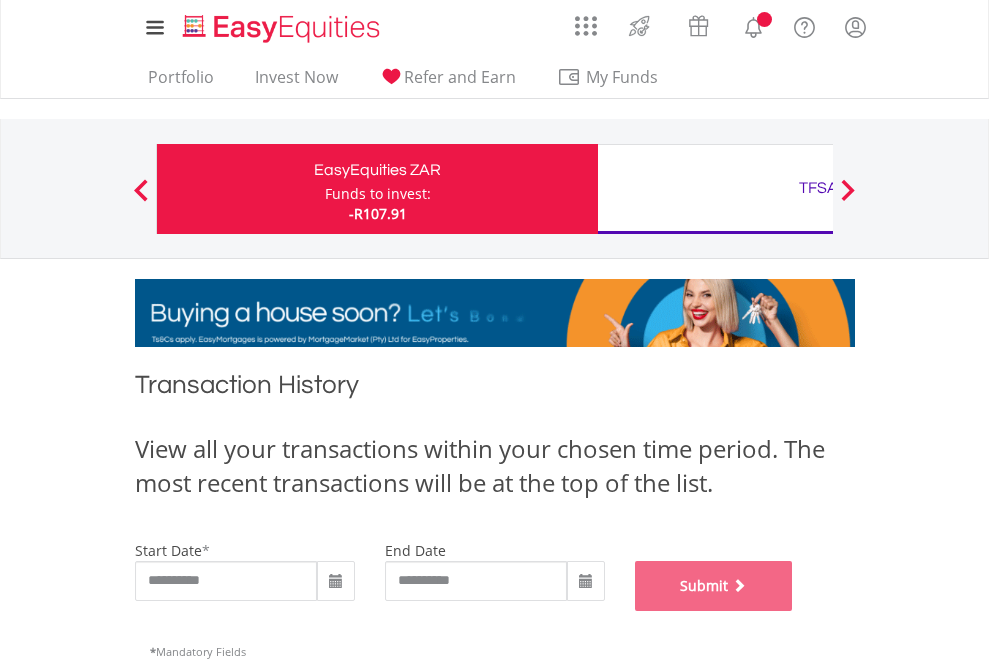 scroll, scrollTop: 811, scrollLeft: 0, axis: vertical 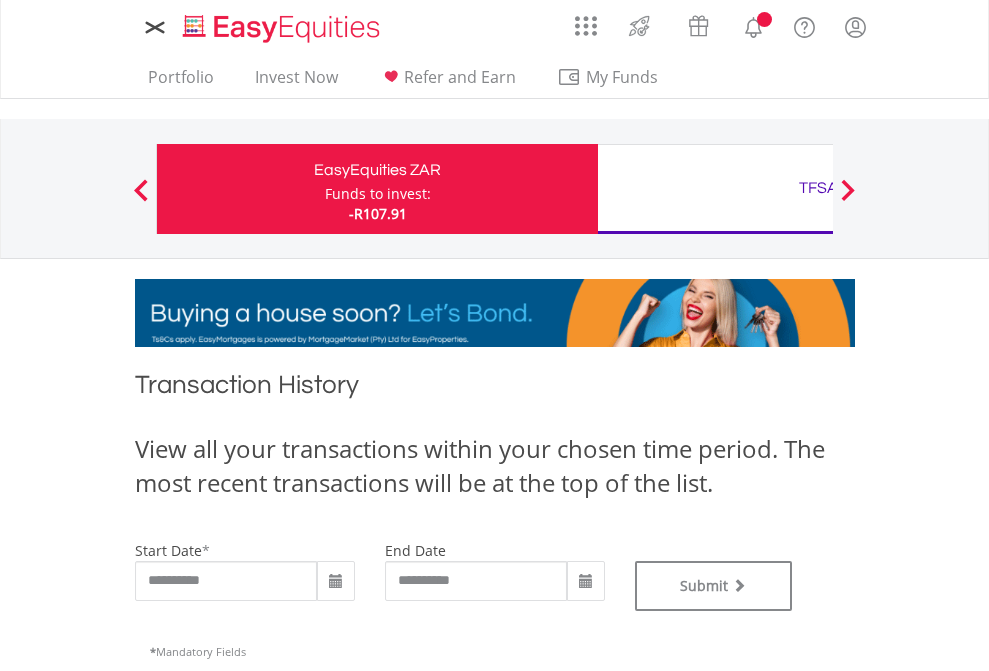 click on "TFSA" at bounding box center [818, 188] 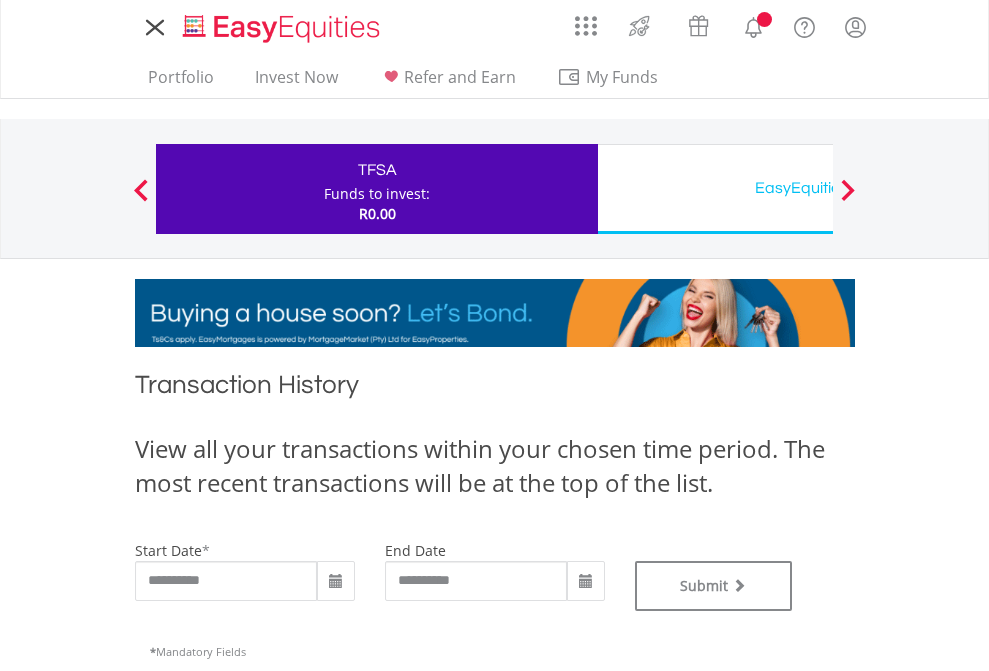 scroll, scrollTop: 0, scrollLeft: 0, axis: both 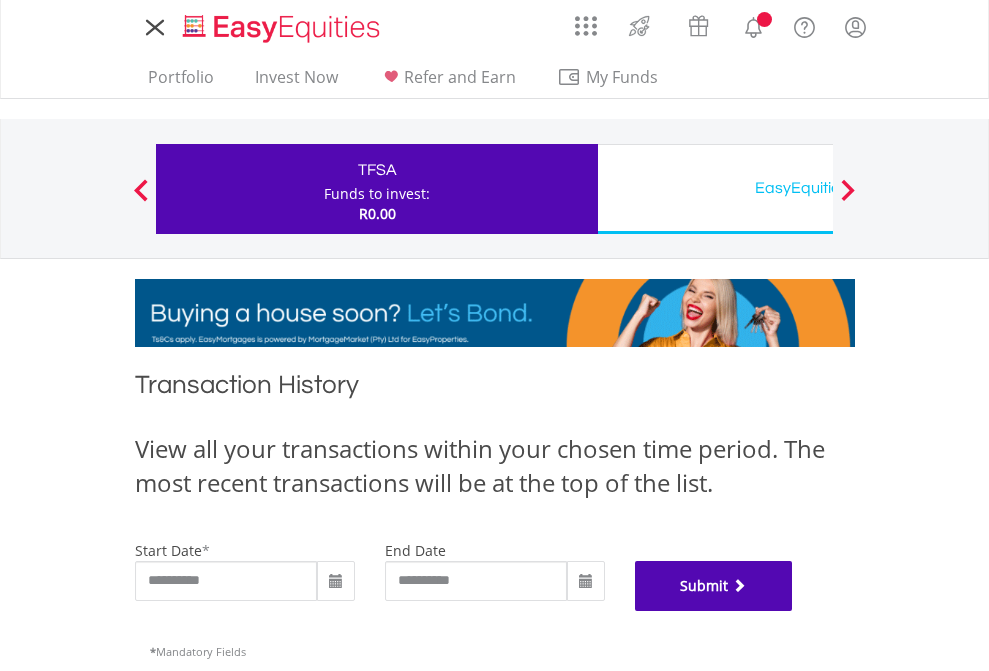 click on "Submit" at bounding box center (714, 586) 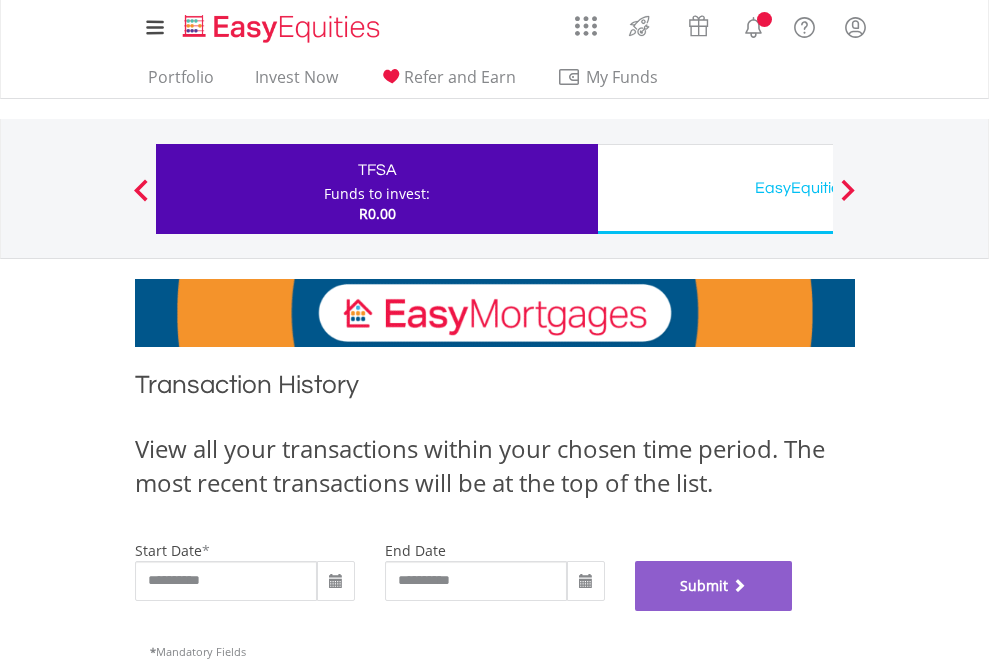 scroll, scrollTop: 811, scrollLeft: 0, axis: vertical 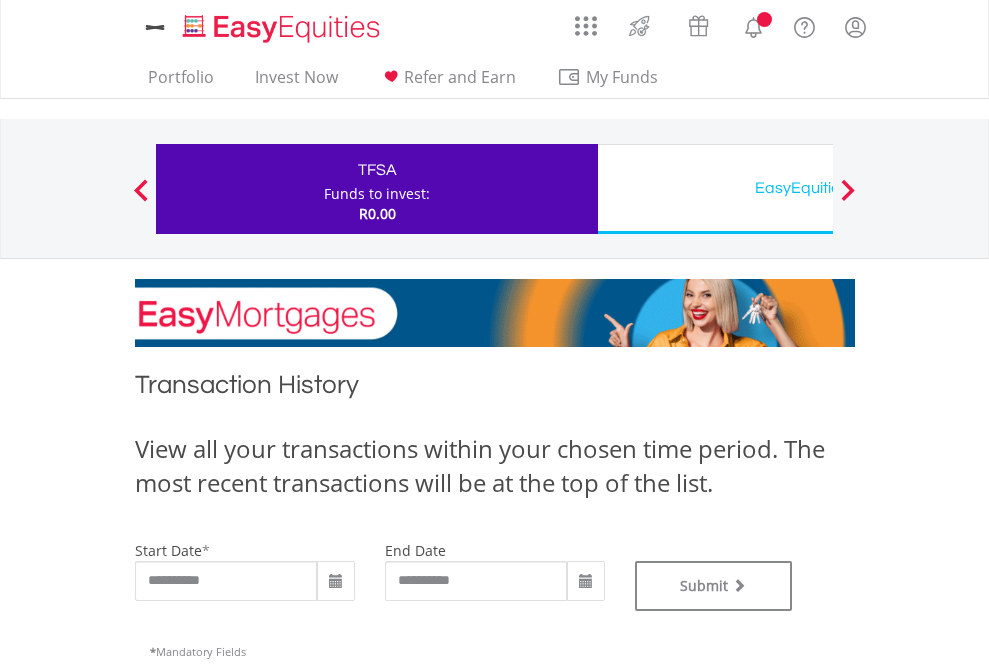 click on "EasyEquities USD" at bounding box center (818, 188) 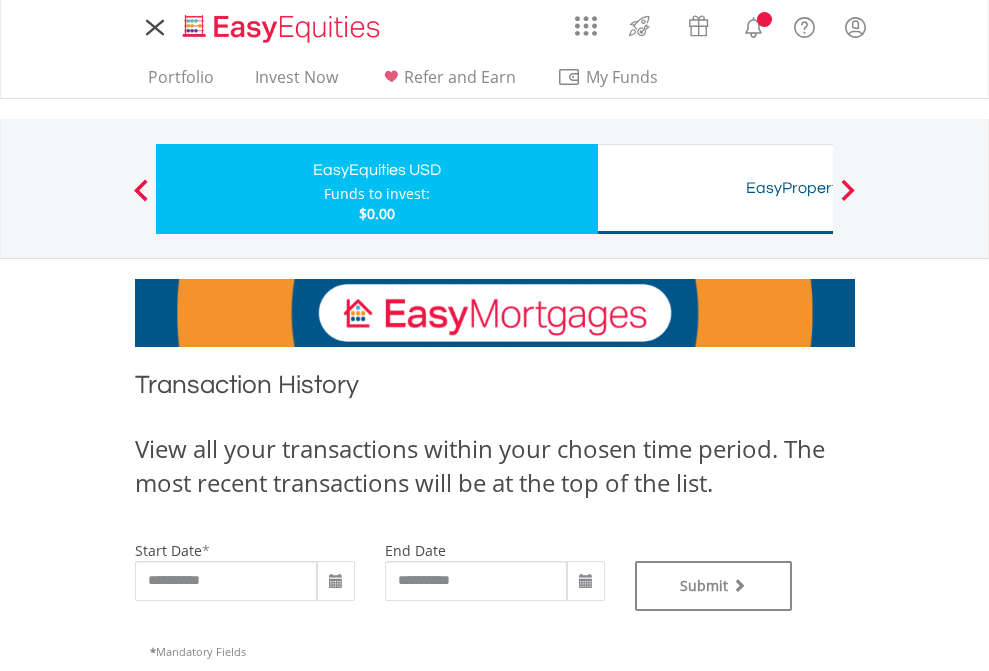 scroll, scrollTop: 0, scrollLeft: 0, axis: both 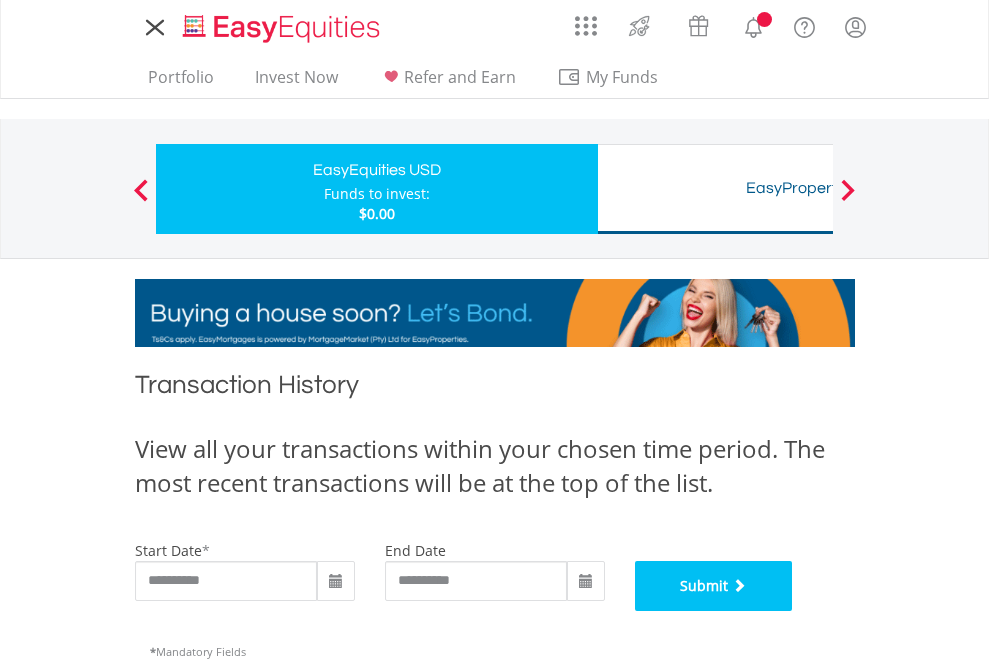 click on "Submit" at bounding box center [714, 586] 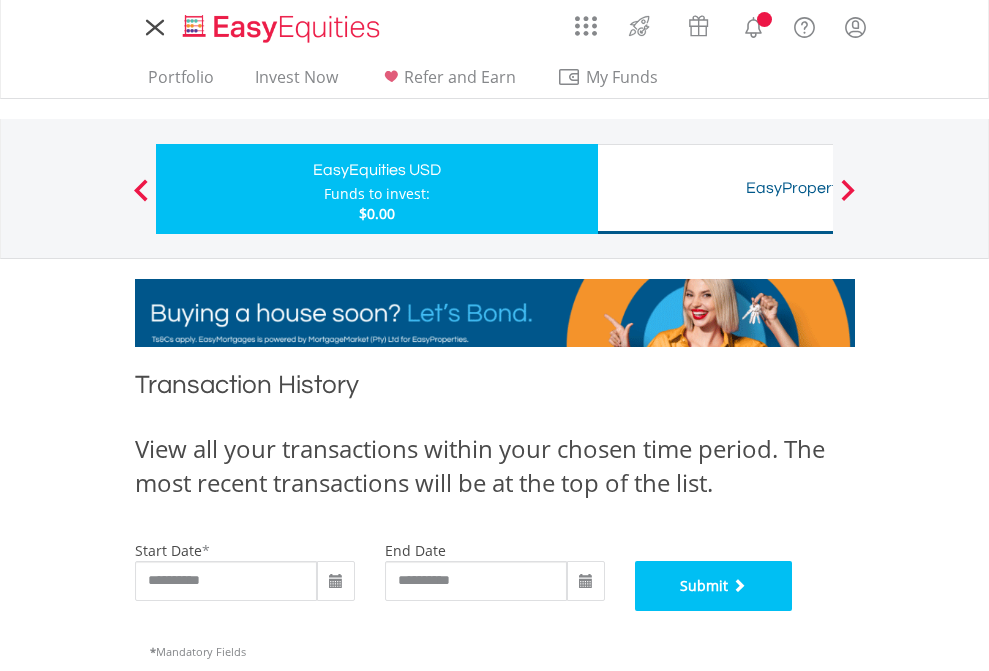 scroll, scrollTop: 811, scrollLeft: 0, axis: vertical 